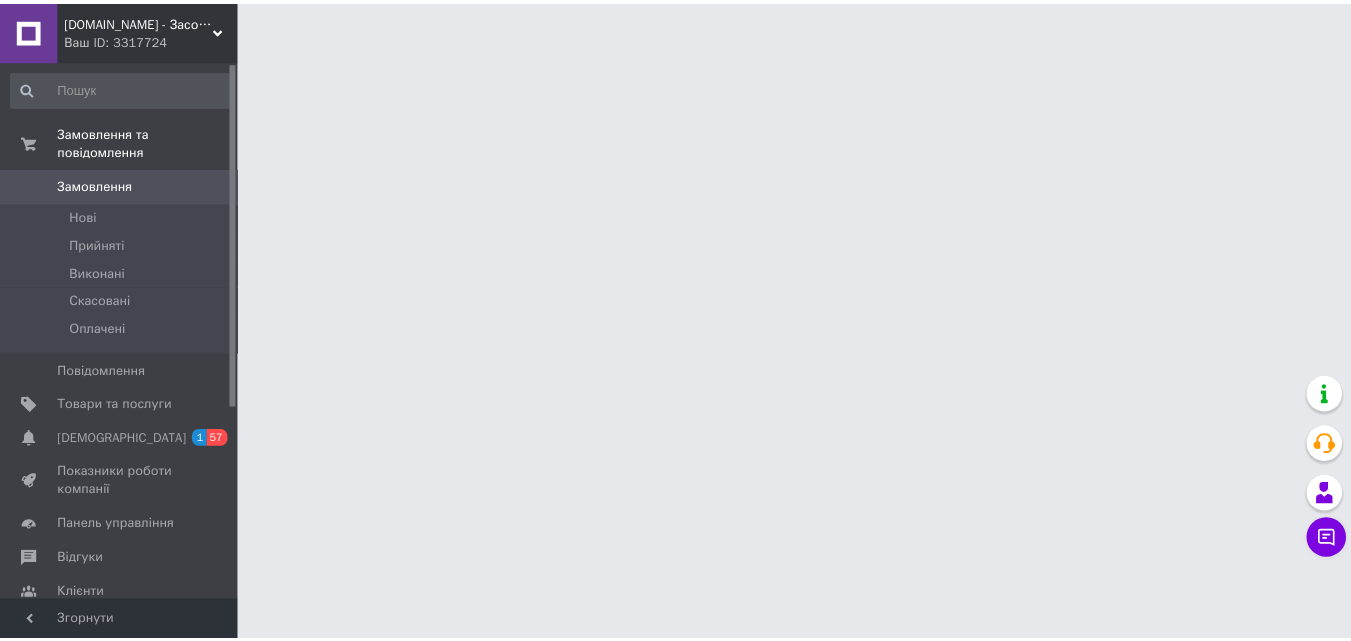 scroll, scrollTop: 0, scrollLeft: 0, axis: both 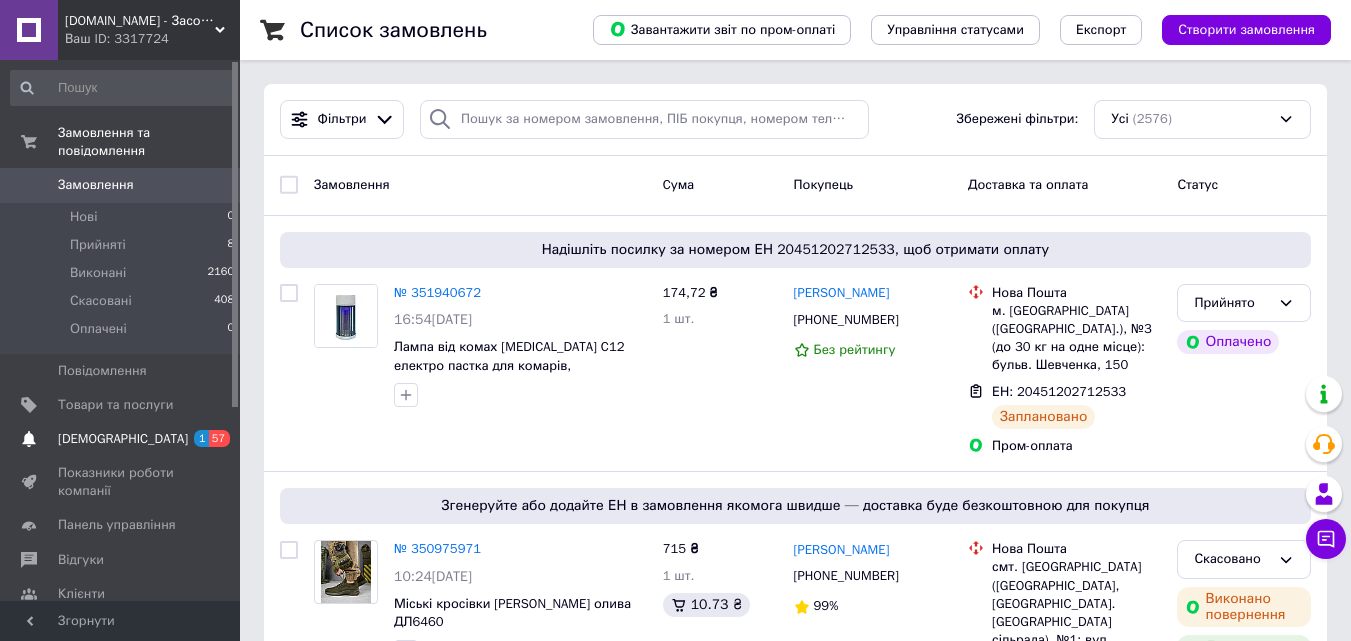 click on "[DEMOGRAPHIC_DATA]" at bounding box center [123, 439] 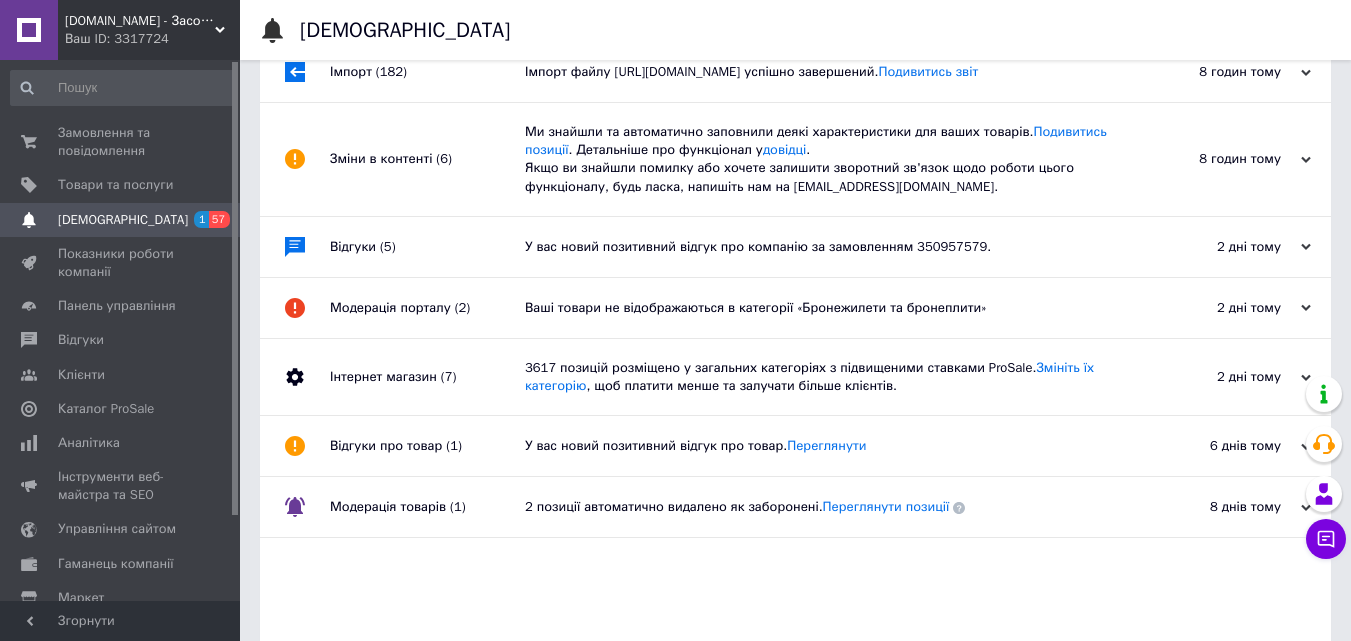 scroll, scrollTop: 164, scrollLeft: 0, axis: vertical 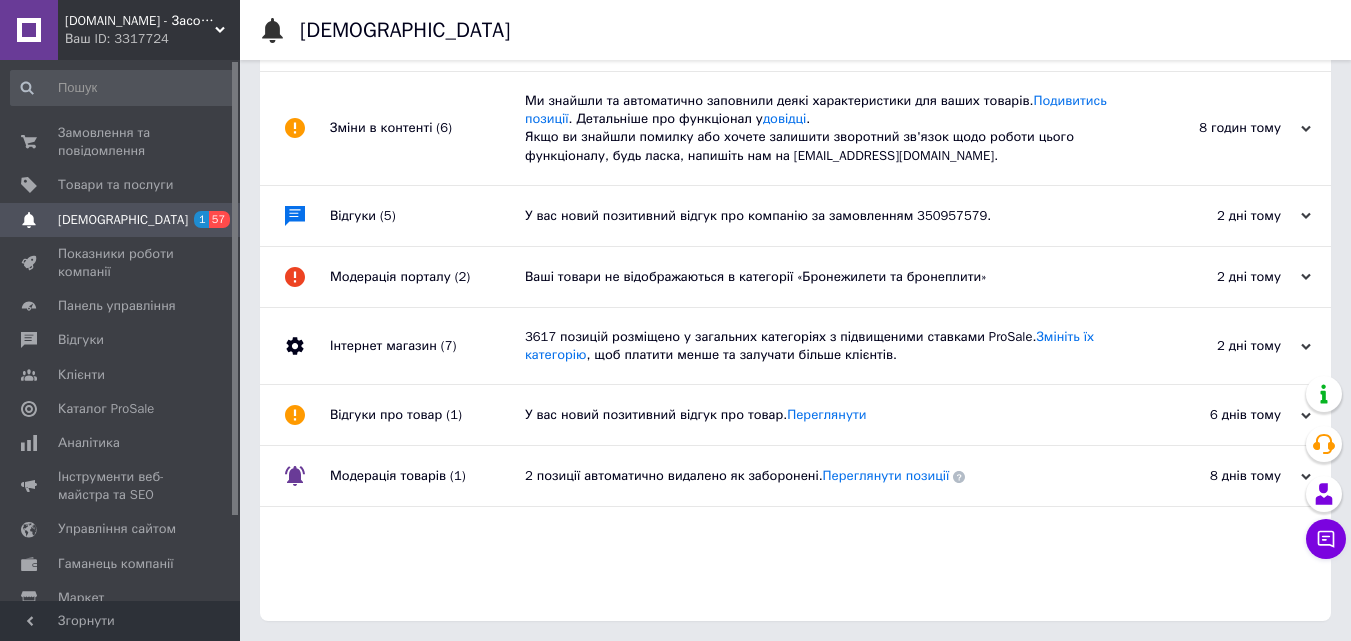 click on "У вас новий позитивний відгук про товар.  [GEOGRAPHIC_DATA]" at bounding box center [818, 415] 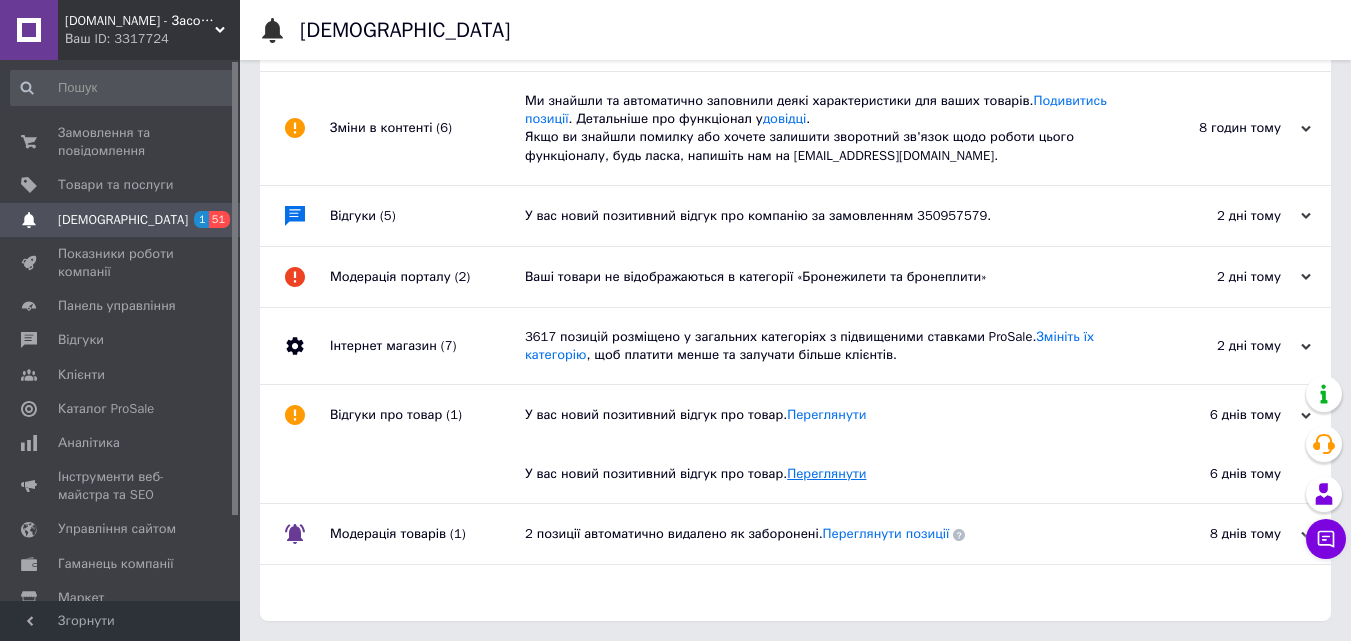 click on "Переглянути" at bounding box center (826, 473) 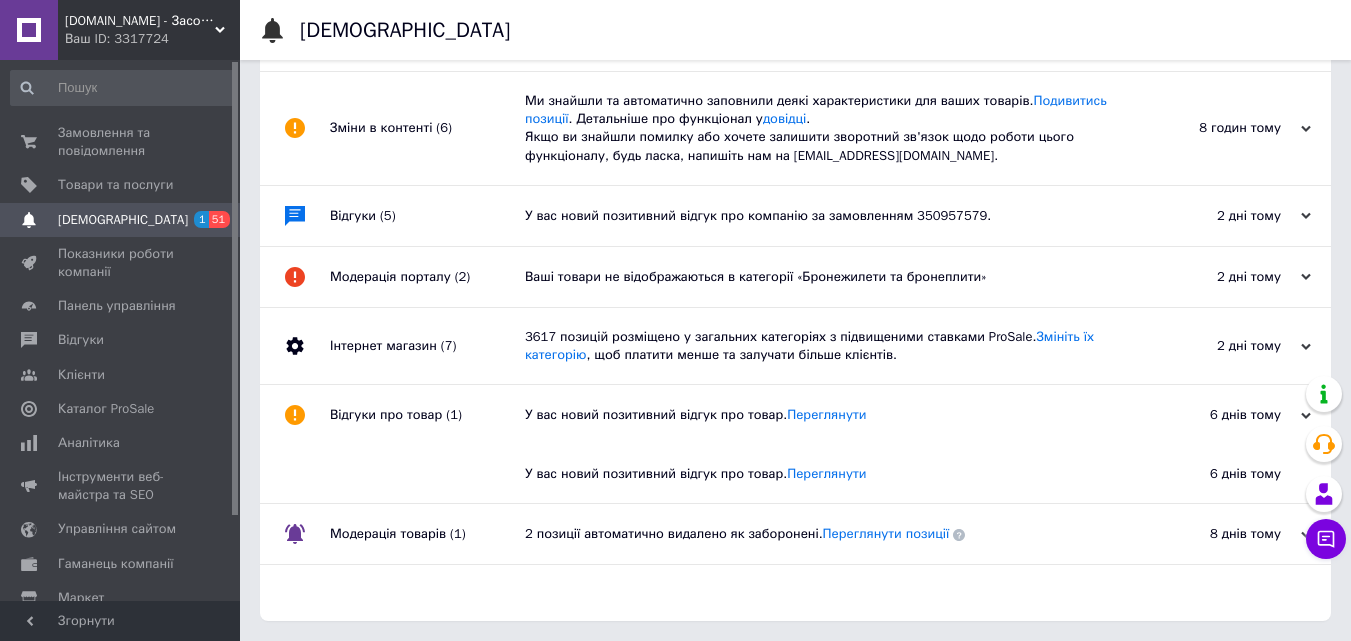 click on "3617 позицій розміщено у загальних категоріях з підвищеними ставками ProSale.  Змініть їх категорію , щоб платити менше та залучати більше клієнтів." at bounding box center [818, 346] 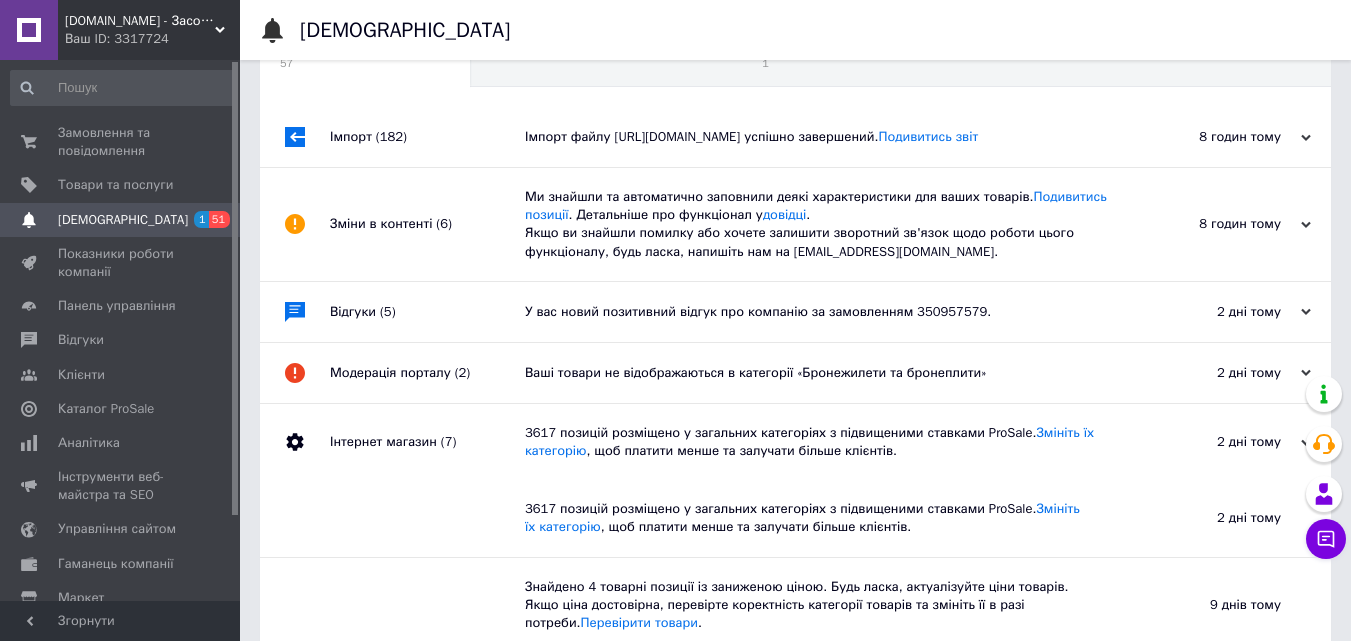 scroll, scrollTop: 64, scrollLeft: 0, axis: vertical 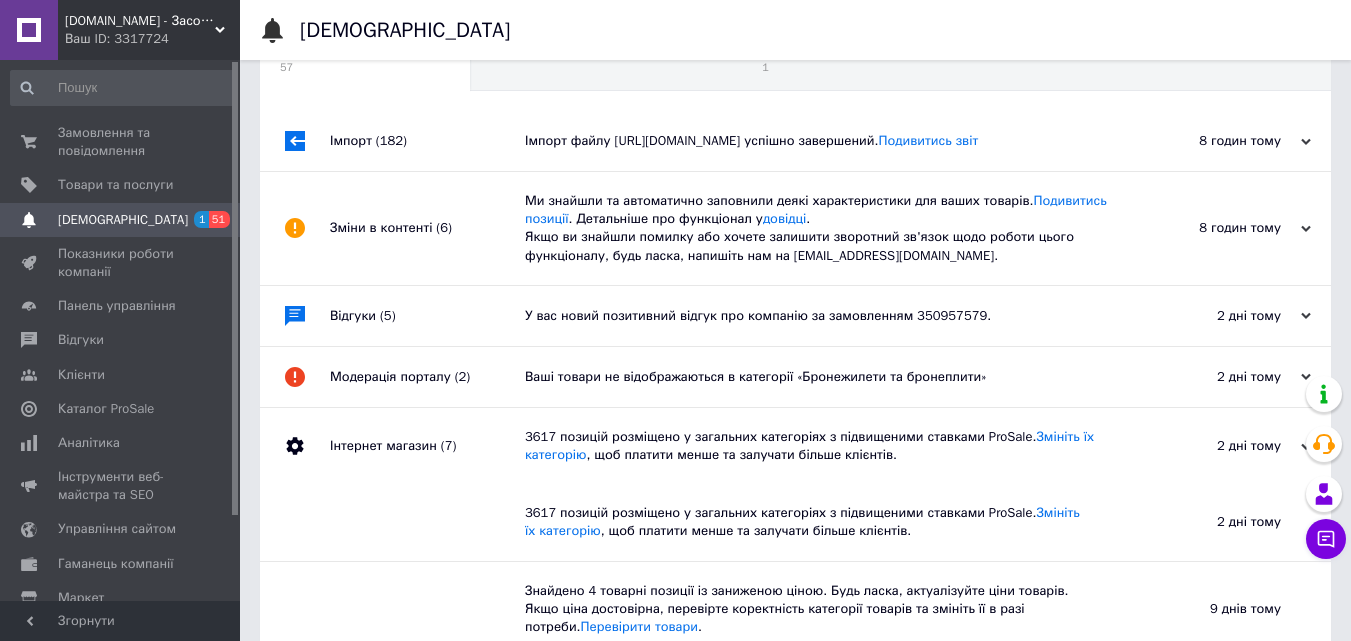 click on "Ваші товари не відображаються в категорії «Бронежилети та бронеплити»" at bounding box center (818, 377) 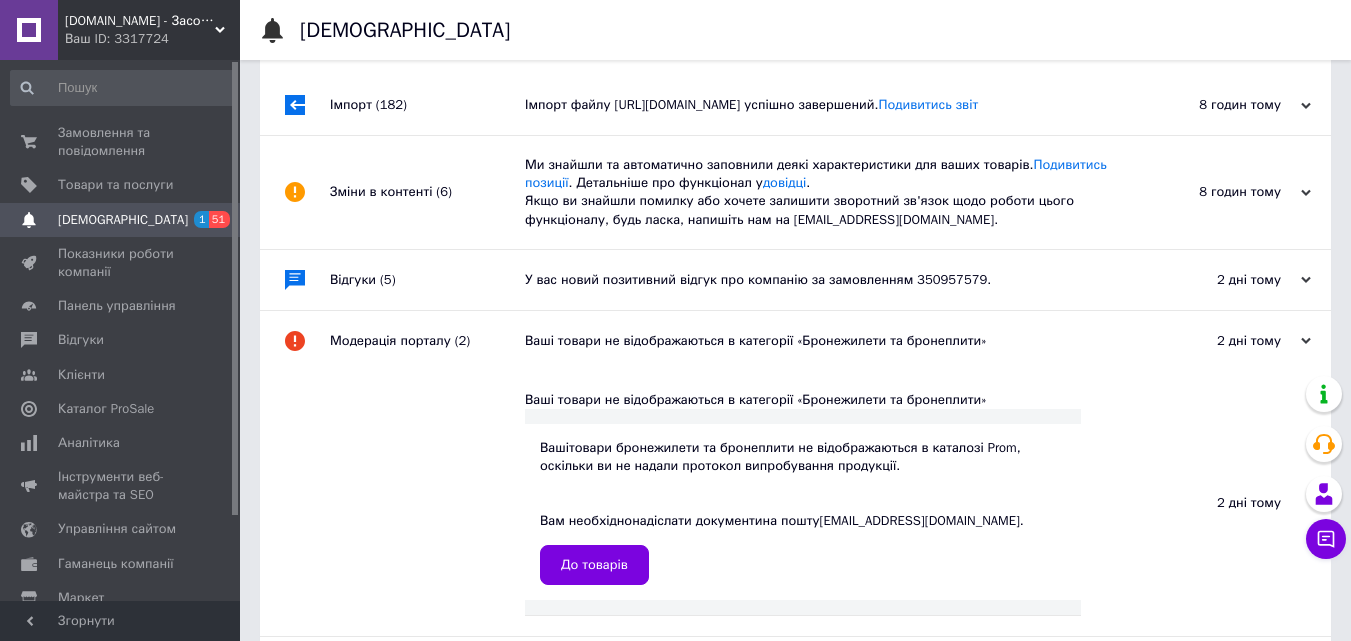 scroll, scrollTop: 64, scrollLeft: 0, axis: vertical 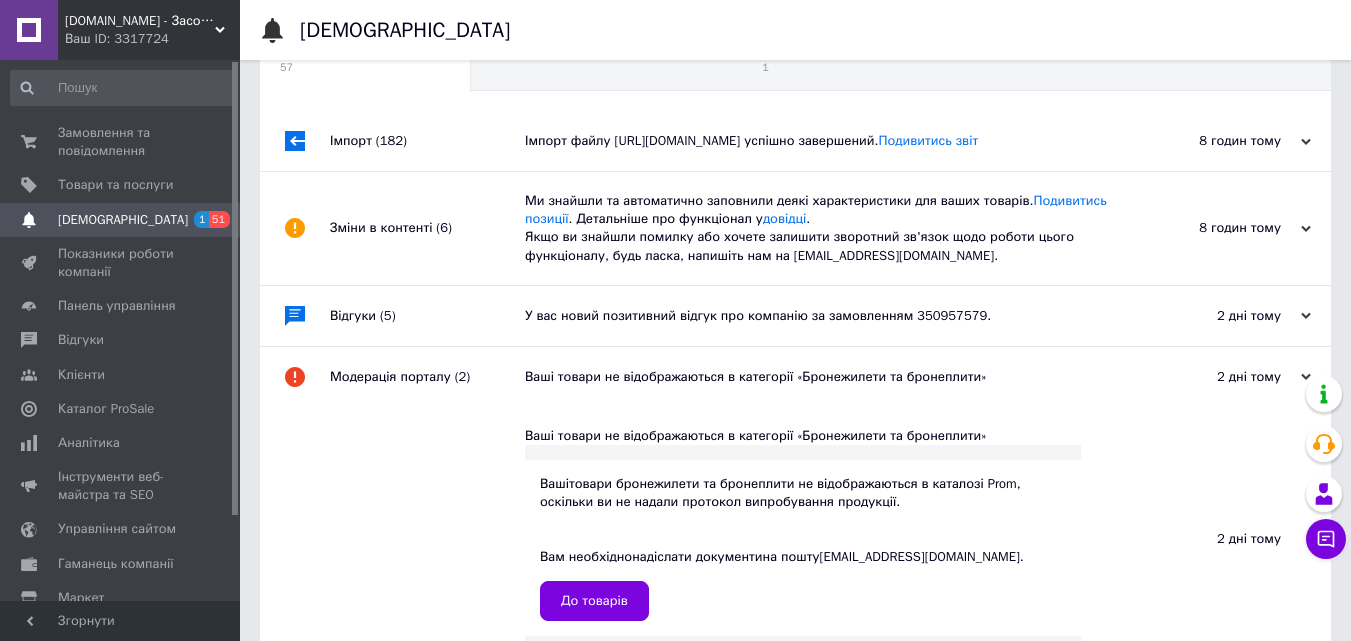 click on "У вас новий позитивний відгук про компанію за замовленням 350957579." at bounding box center (818, 316) 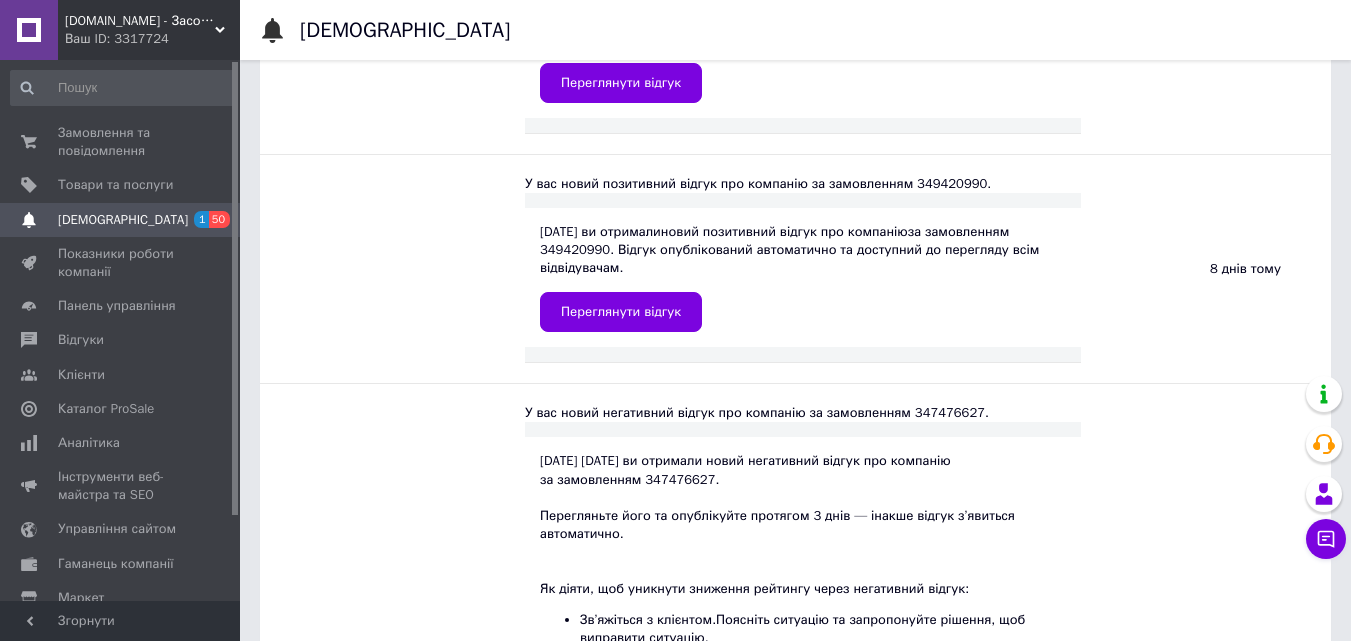 scroll, scrollTop: 264, scrollLeft: 0, axis: vertical 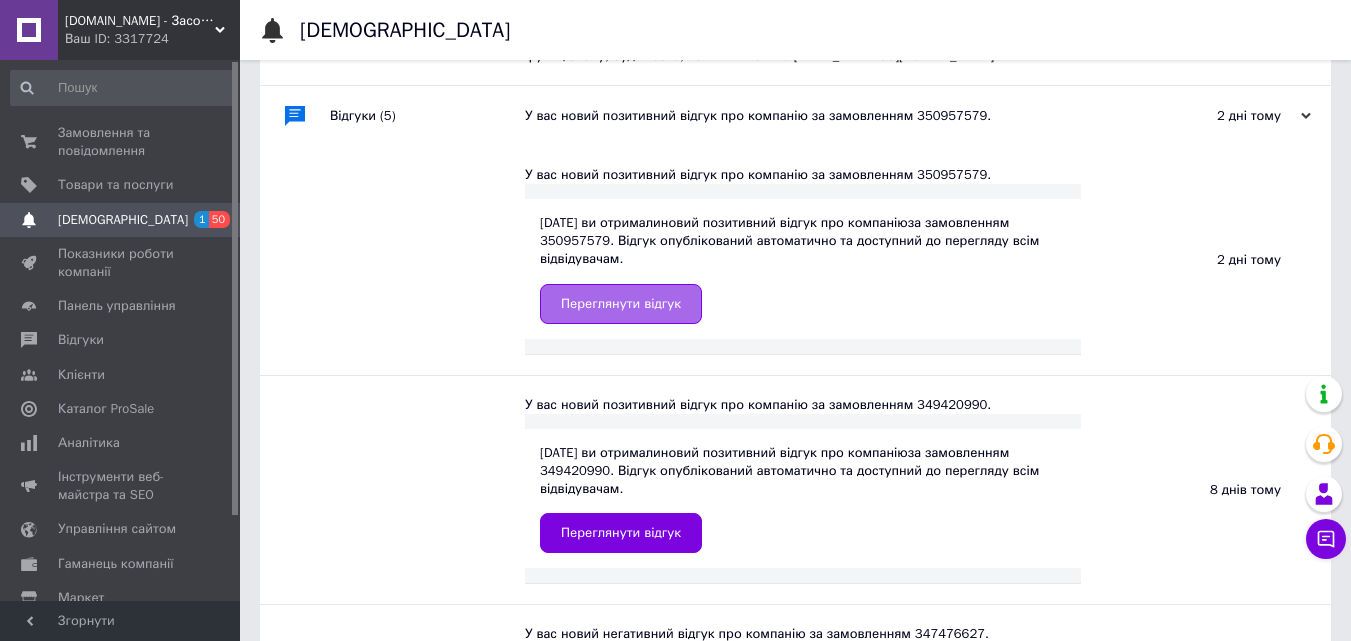 click on "Переглянути відгук" at bounding box center [621, 304] 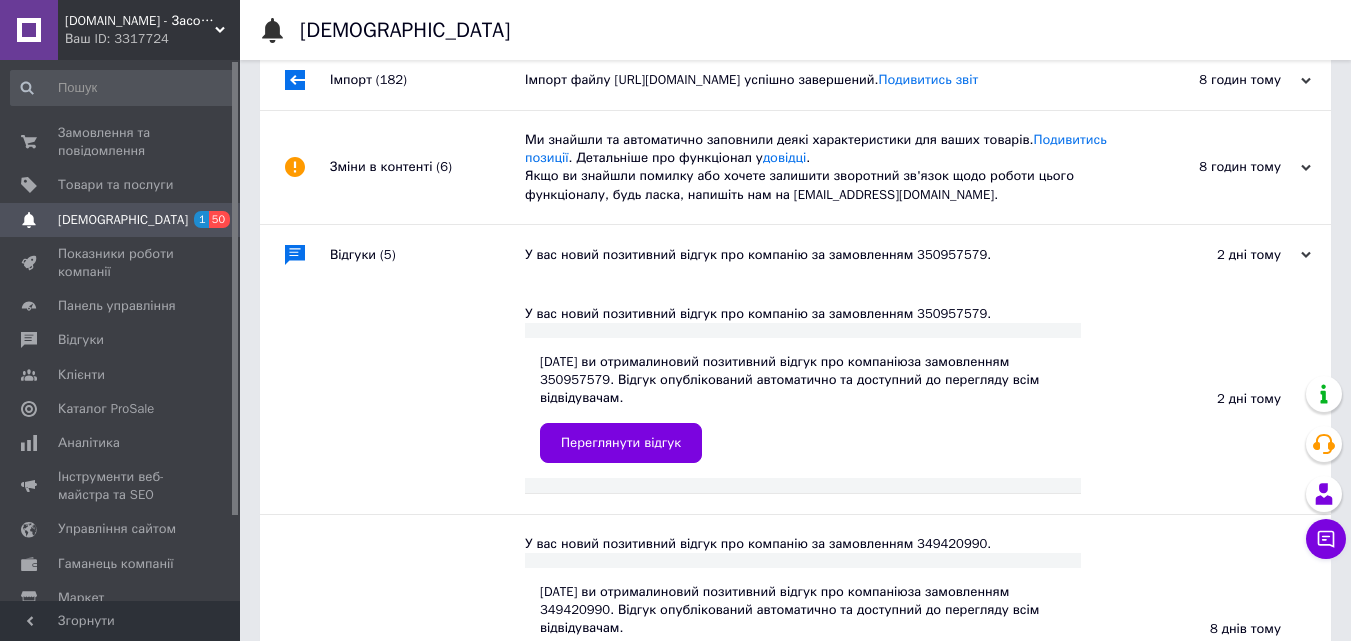scroll, scrollTop: 0, scrollLeft: 0, axis: both 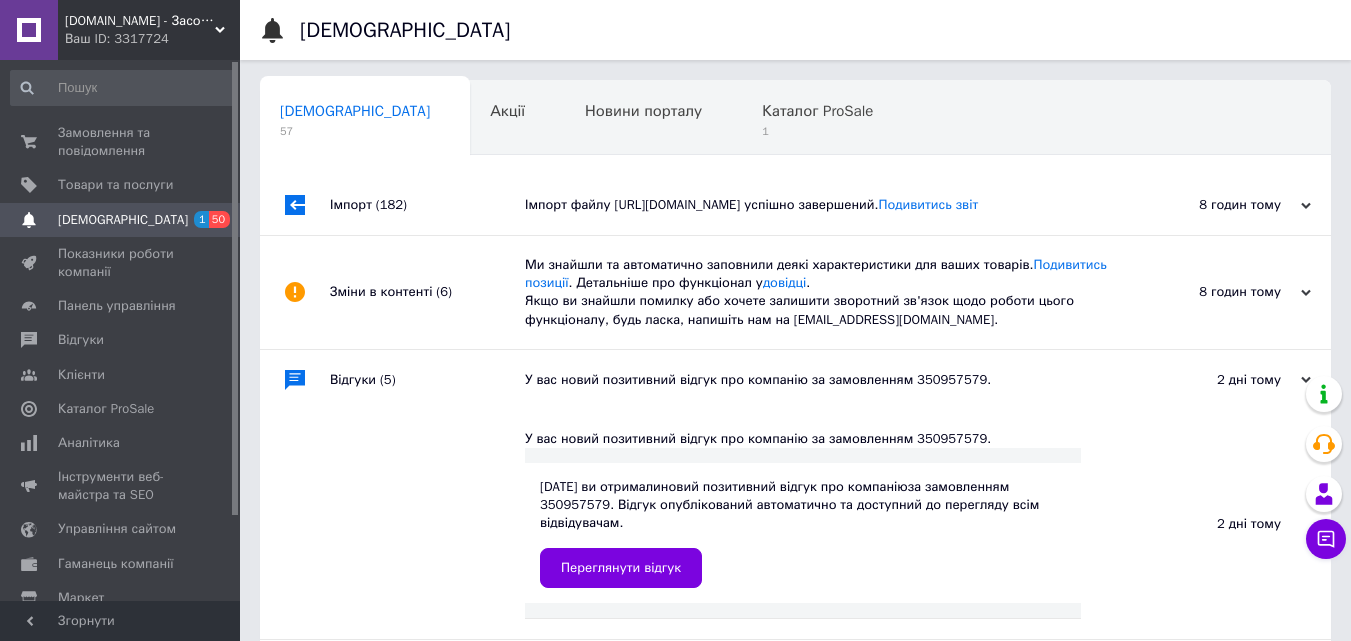 click on "Ми знайшли та автоматично заповнили деякі характеристики для ваших товарів.  Подивитись позиції . Детальніше про функціонал у  довідці . Якщо ви знайшли помилку або хочете залишити зворотний зв'язок щодо роботи цього функціоналу, будь ласка, напишіть нам на [EMAIL_ADDRESS][DOMAIN_NAME]." at bounding box center [818, 292] 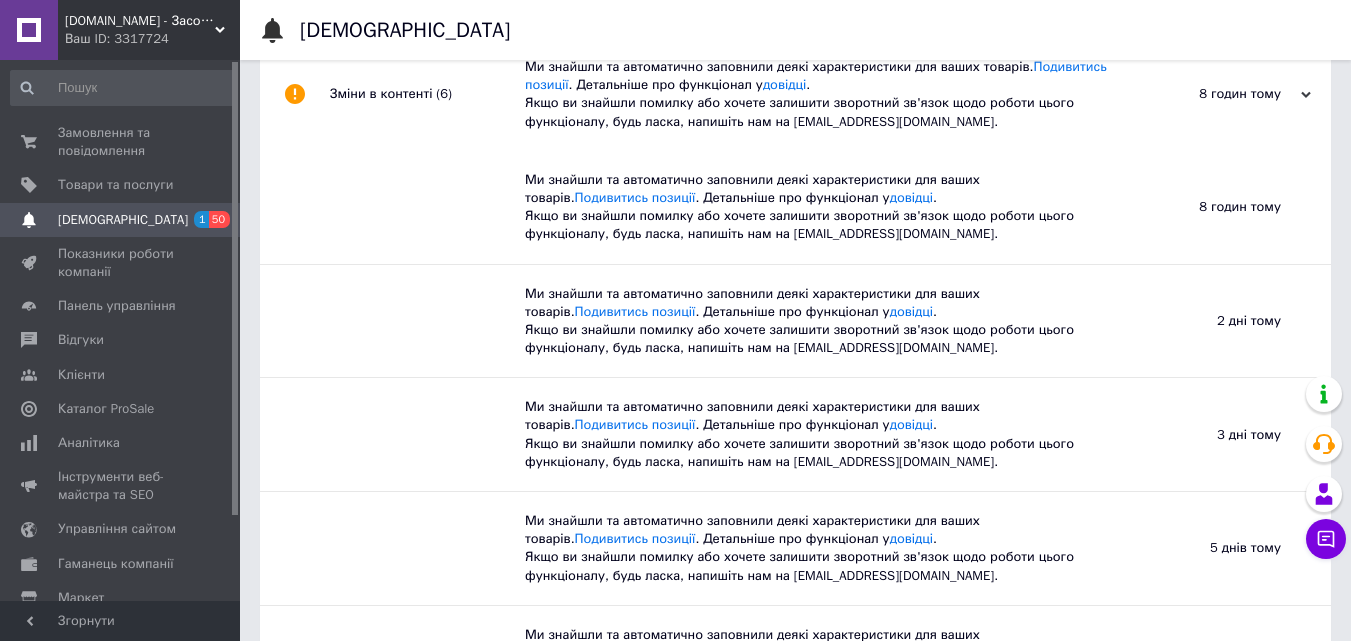 scroll, scrollTop: 0, scrollLeft: 0, axis: both 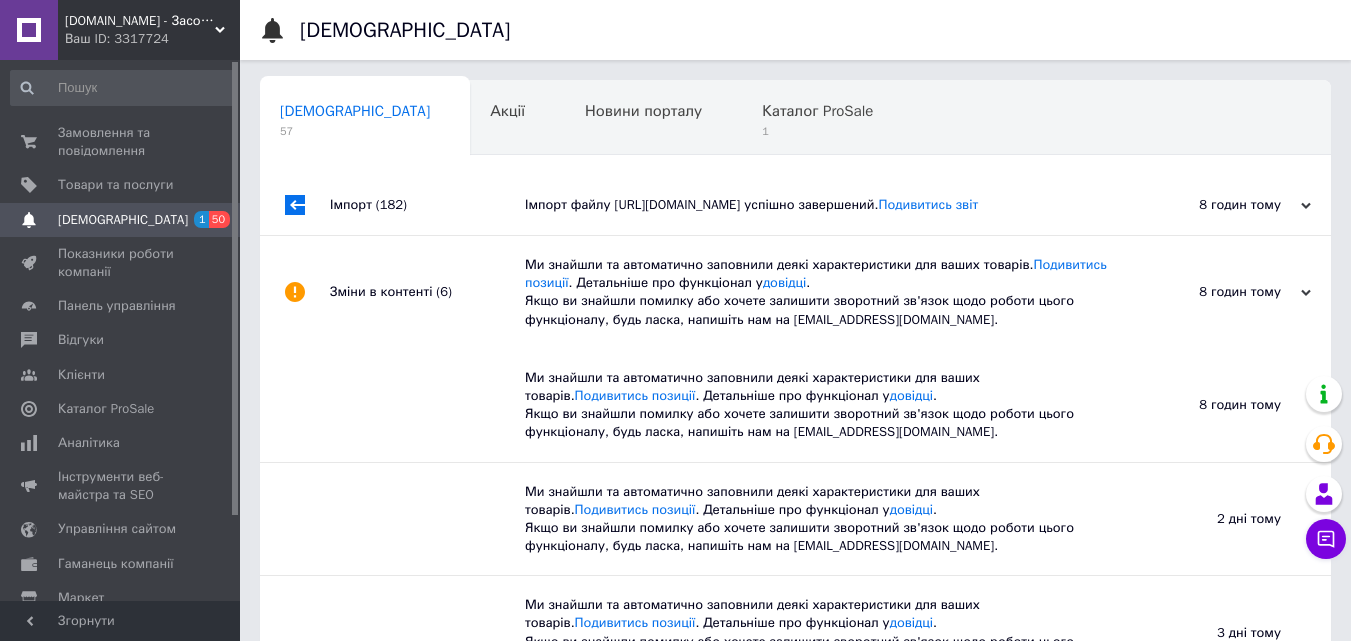 click on "Імпорт файлу [URL][DOMAIN_NAME] успішно завершений.  Подивитись звіт" at bounding box center [818, 205] 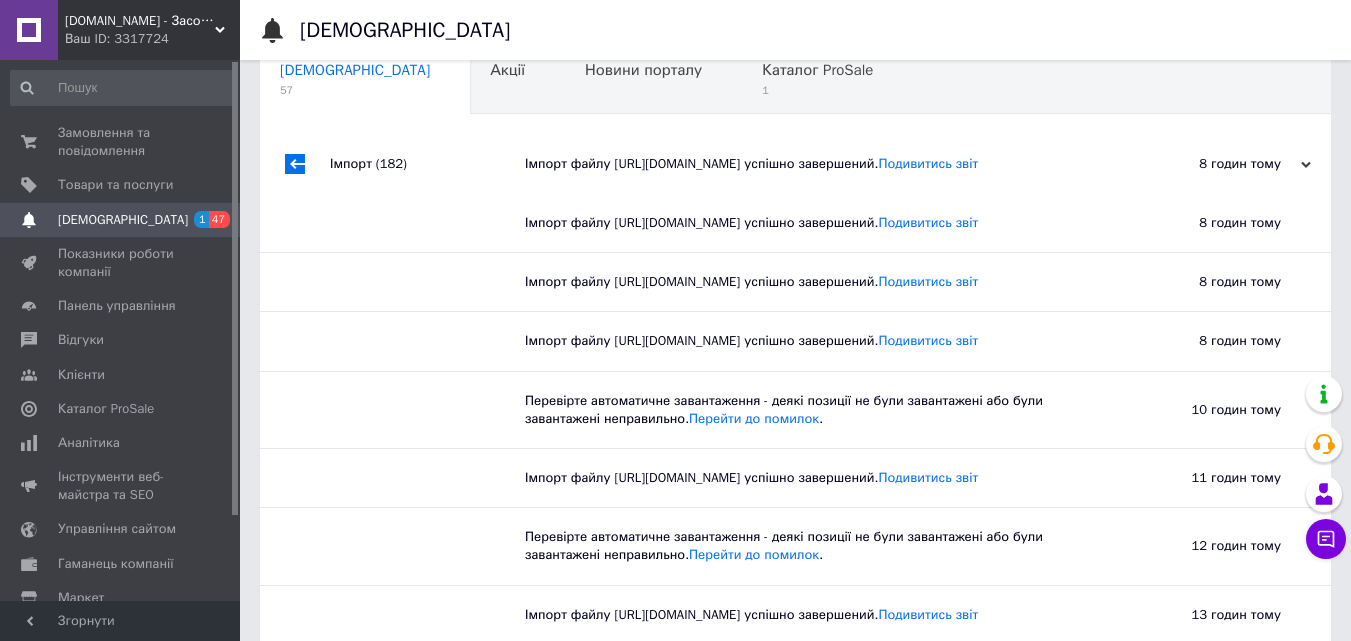 scroll, scrollTop: 0, scrollLeft: 0, axis: both 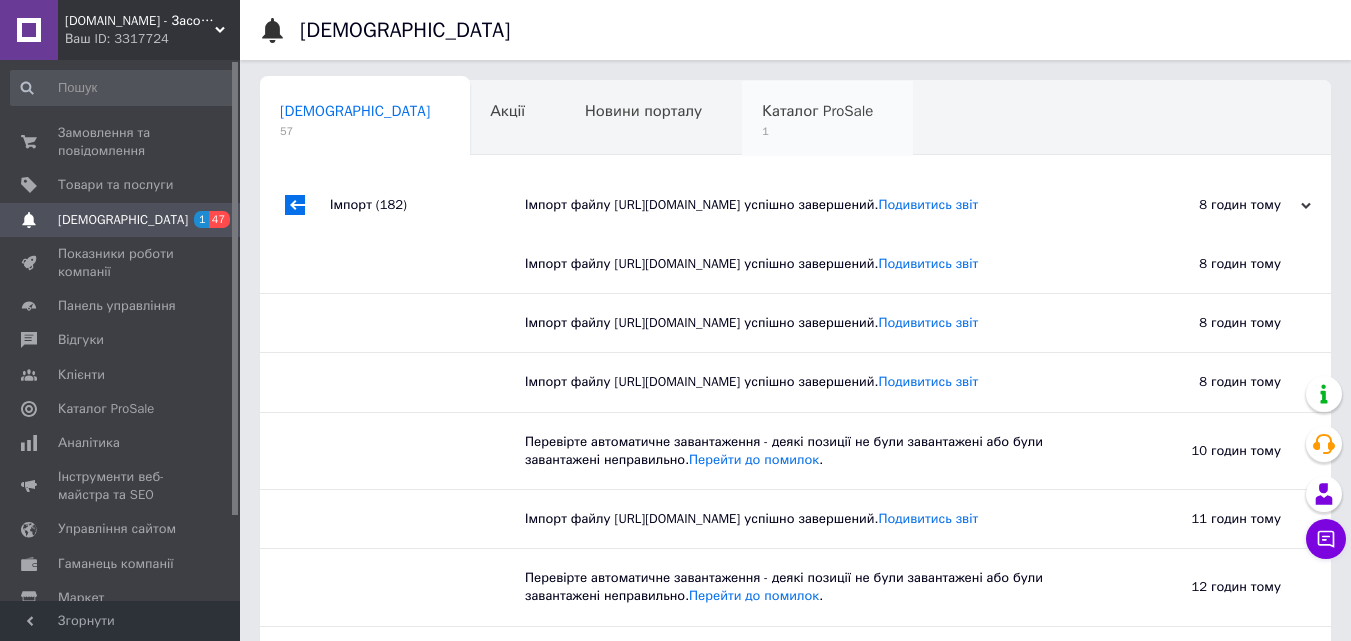 click on "Каталог ProSale 1" at bounding box center [827, 119] 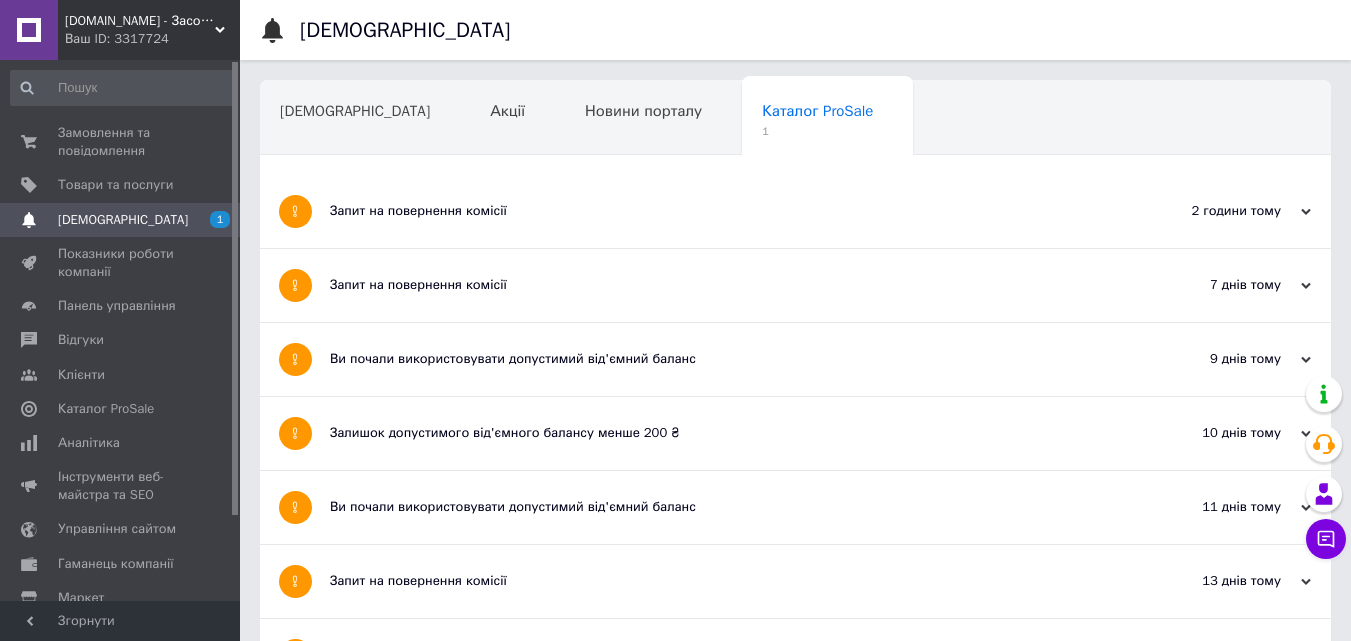 click on "Запит на повернення комісії" at bounding box center [720, 211] 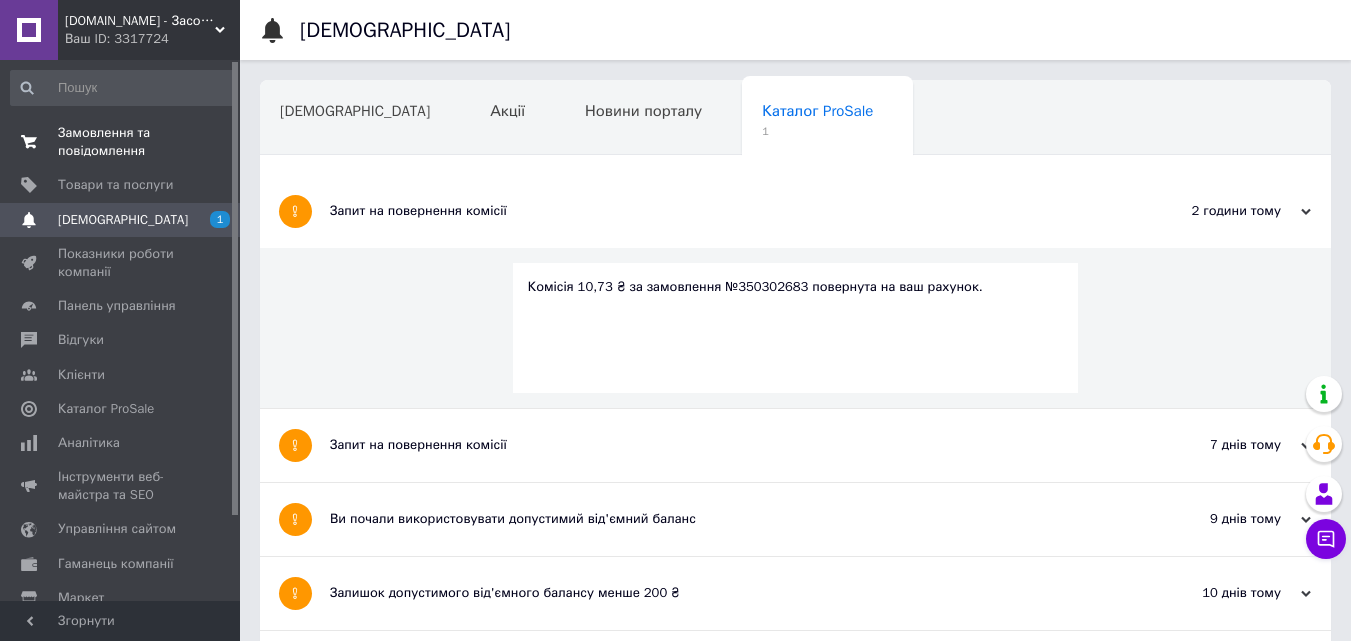 click on "Замовлення та повідомлення" at bounding box center (121, 142) 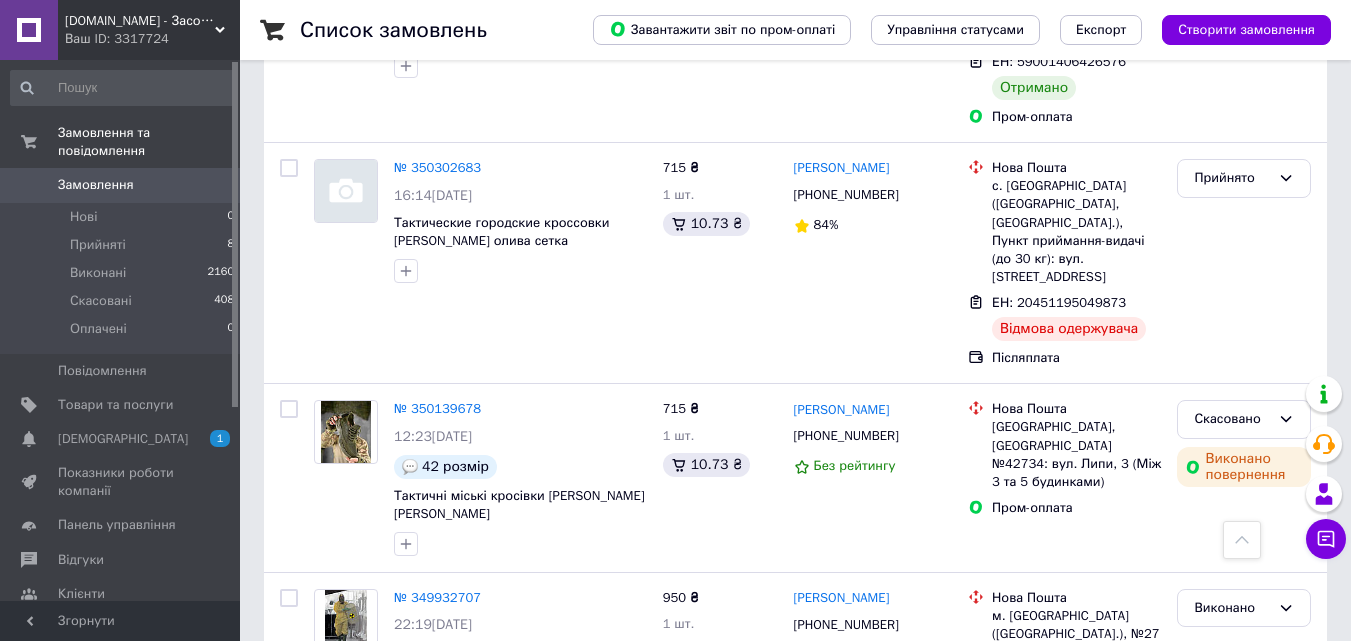 scroll, scrollTop: 1000, scrollLeft: 0, axis: vertical 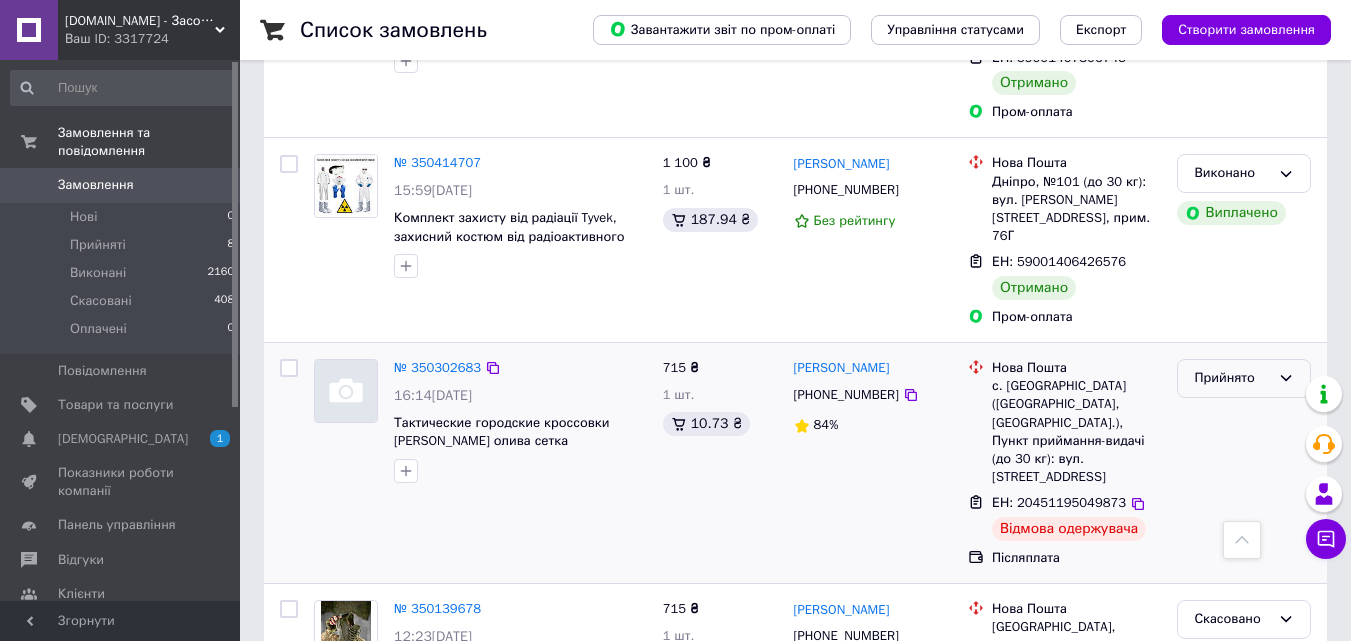 click on "Прийнято" at bounding box center [1232, 378] 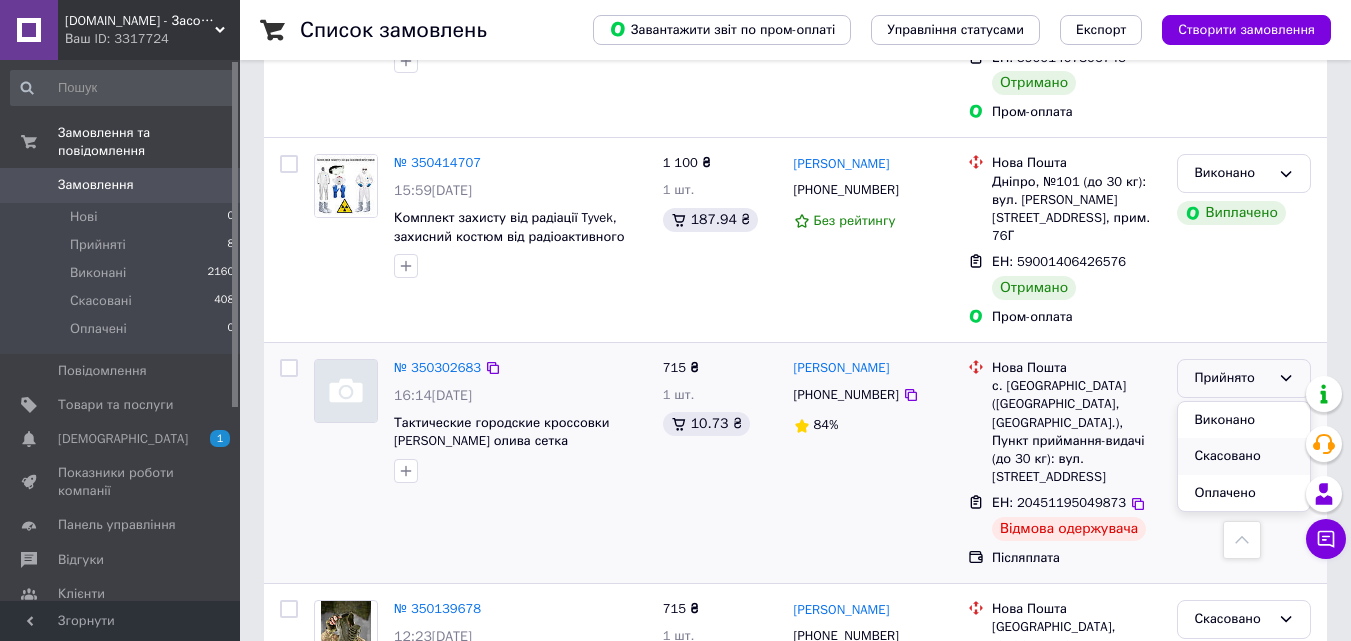 click on "Скасовано" at bounding box center (1244, 456) 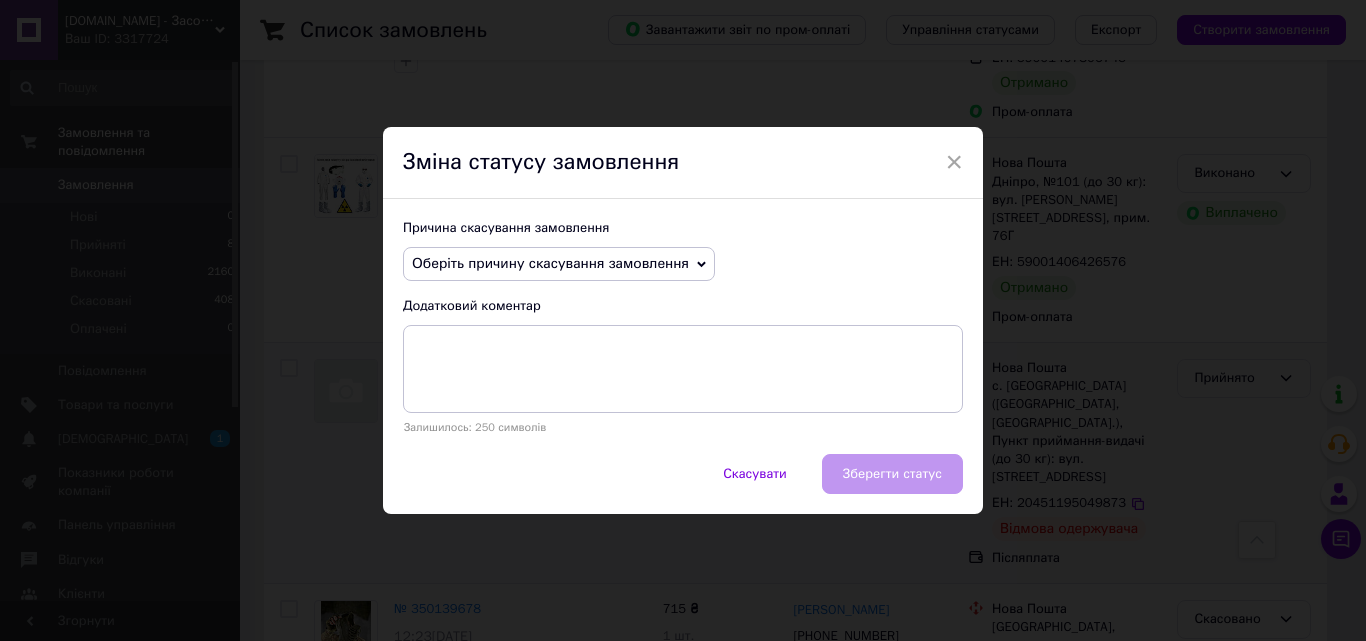 click on "Оберіть причину скасування замовлення" at bounding box center [550, 263] 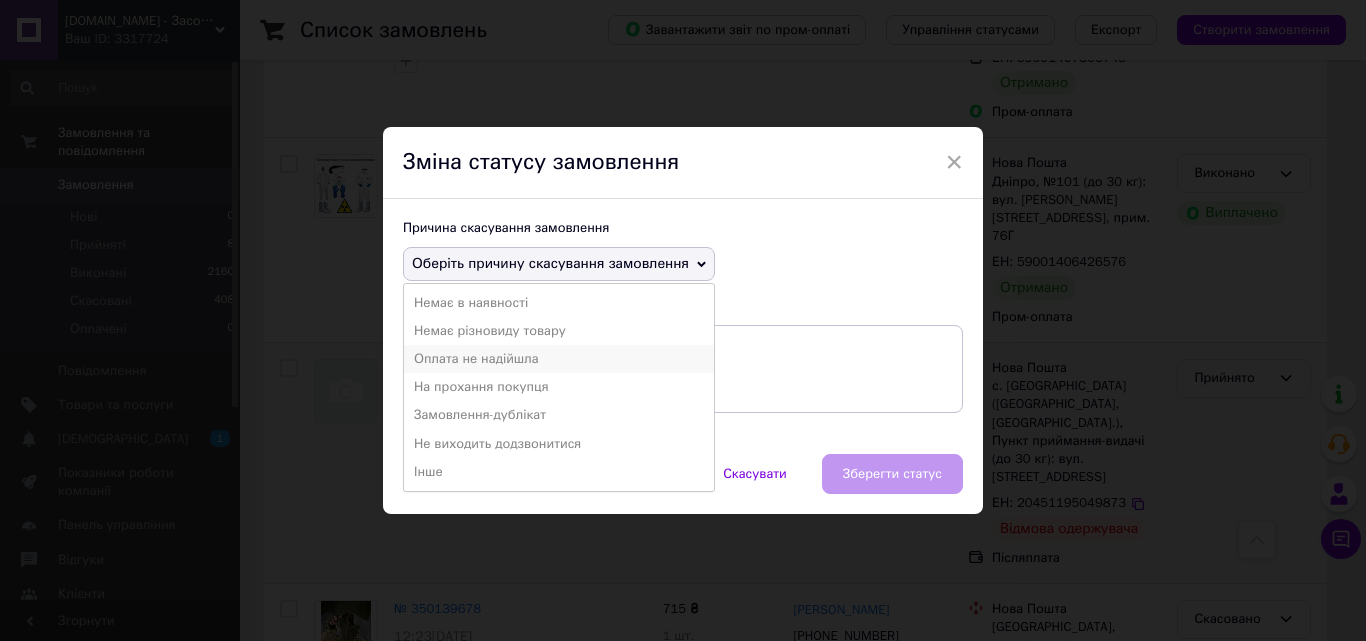 click on "Оплата не надійшла" at bounding box center [559, 359] 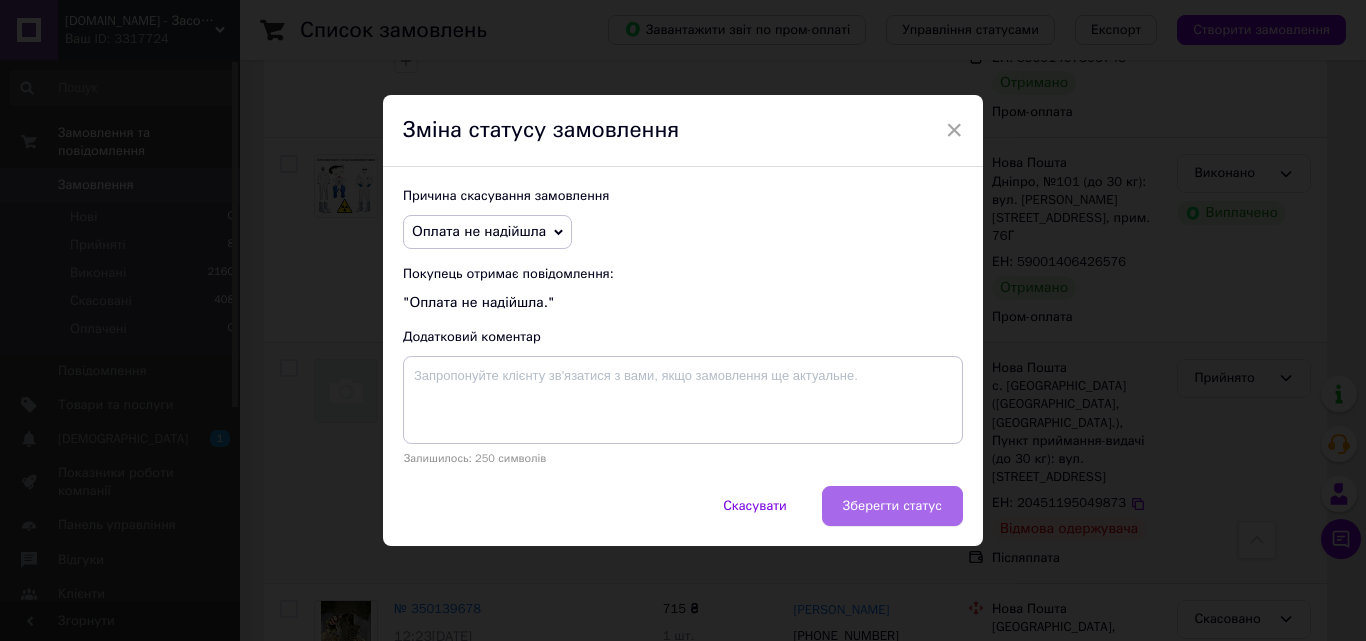 click on "Зберегти статус" at bounding box center [892, 506] 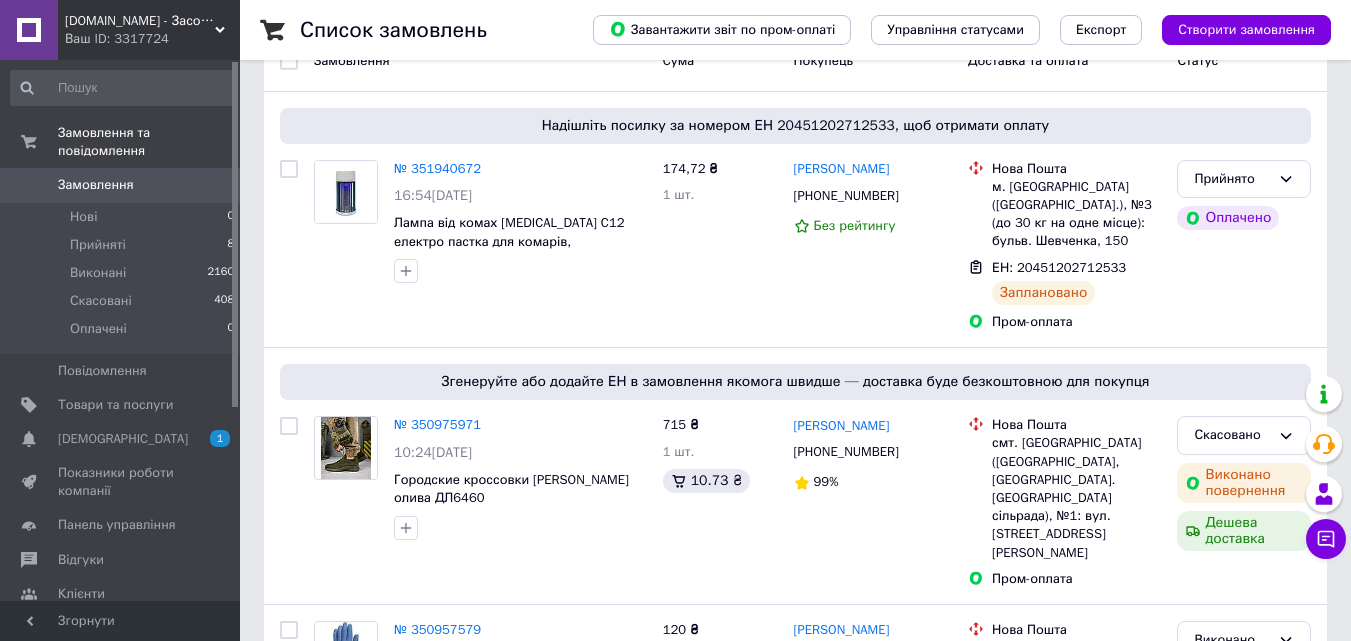 scroll, scrollTop: 0, scrollLeft: 0, axis: both 